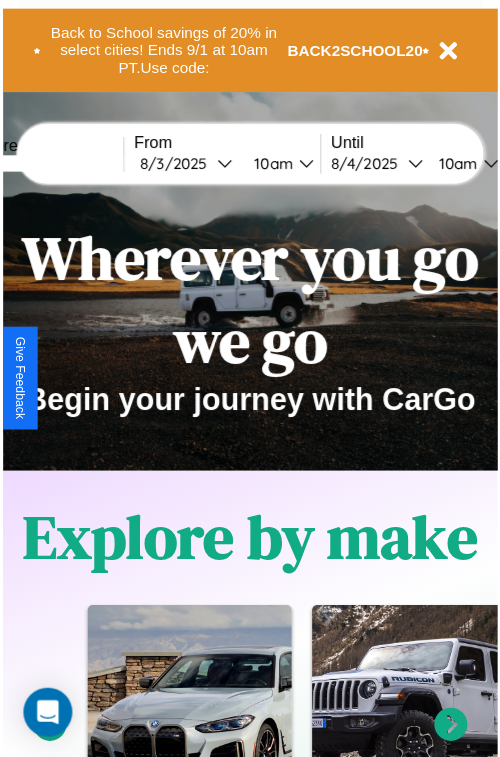 scroll, scrollTop: 0, scrollLeft: 0, axis: both 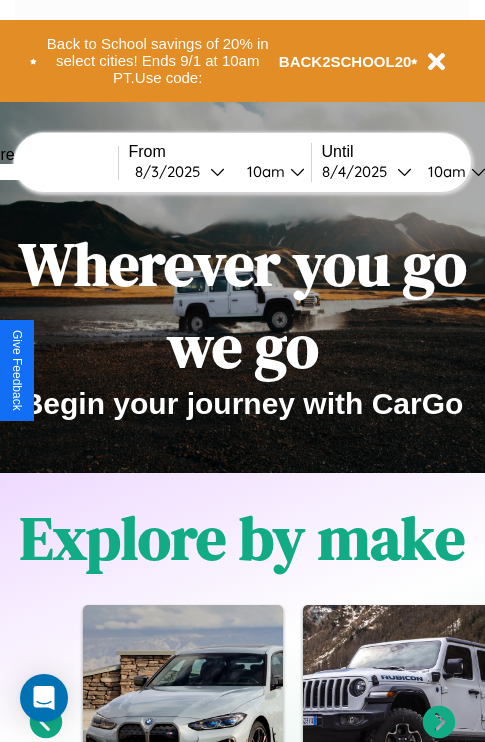 click at bounding box center [43, 172] 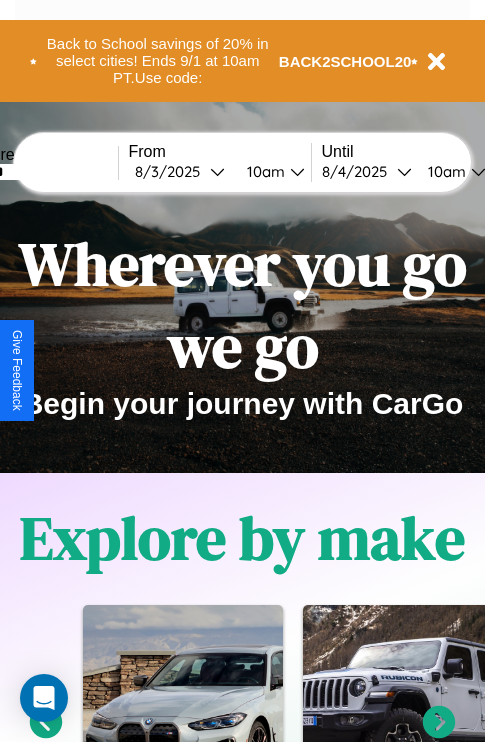 type on "******" 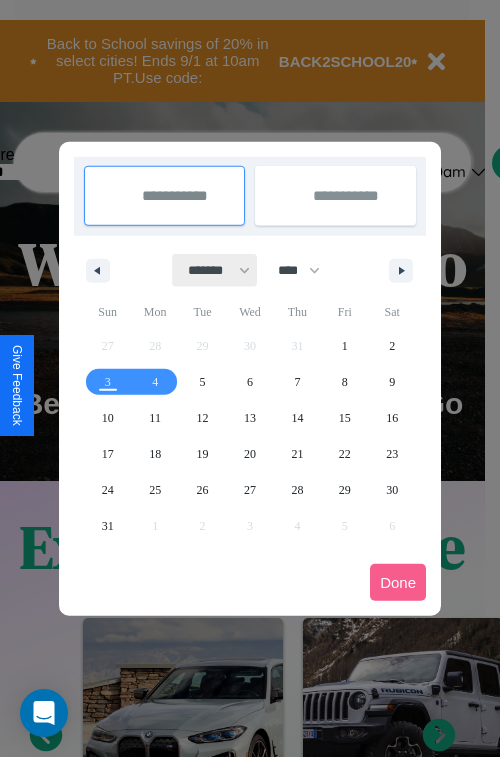click on "******* ******** ***** ***** *** **** **** ****** ********* ******* ******** ********" at bounding box center (215, 270) 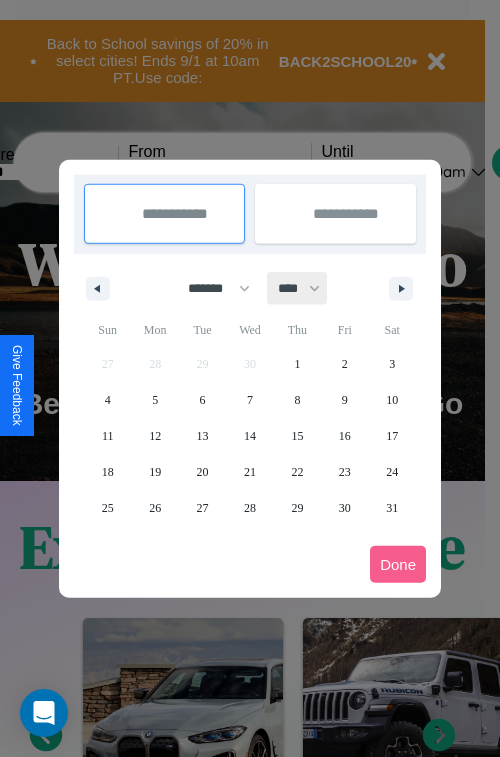 click on "**** **** **** **** **** **** **** **** **** **** **** **** **** **** **** **** **** **** **** **** **** **** **** **** **** **** **** **** **** **** **** **** **** **** **** **** **** **** **** **** **** **** **** **** **** **** **** **** **** **** **** **** **** **** **** **** **** **** **** **** **** **** **** **** **** **** **** **** **** **** **** **** **** **** **** **** **** **** **** **** **** **** **** **** **** **** **** **** **** **** **** **** **** **** **** **** **** **** **** **** **** **** **** **** **** **** **** **** **** **** **** **** **** **** **** **** **** **** **** **** ****" at bounding box center (298, 288) 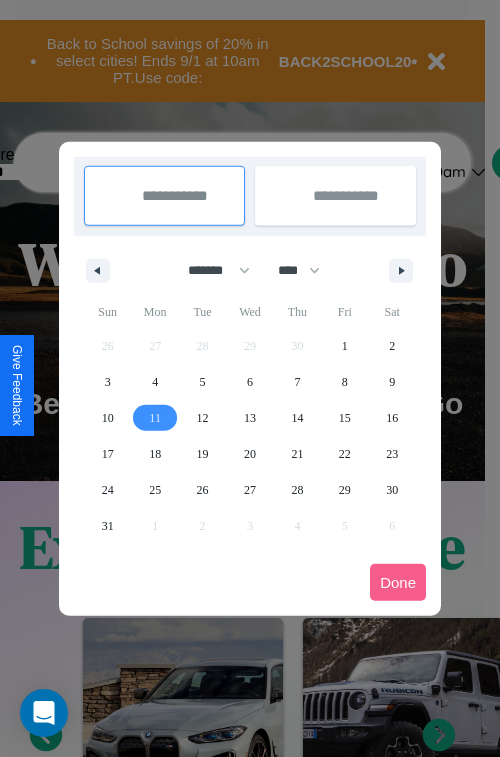 click on "11" at bounding box center (155, 418) 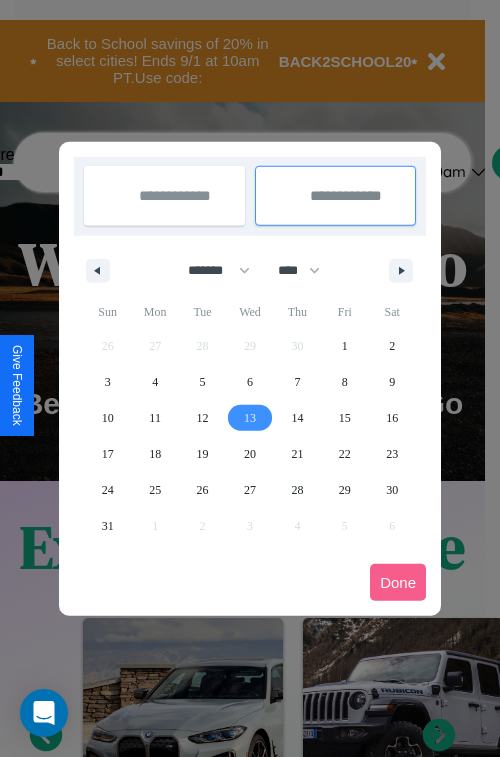 click on "13" at bounding box center (250, 418) 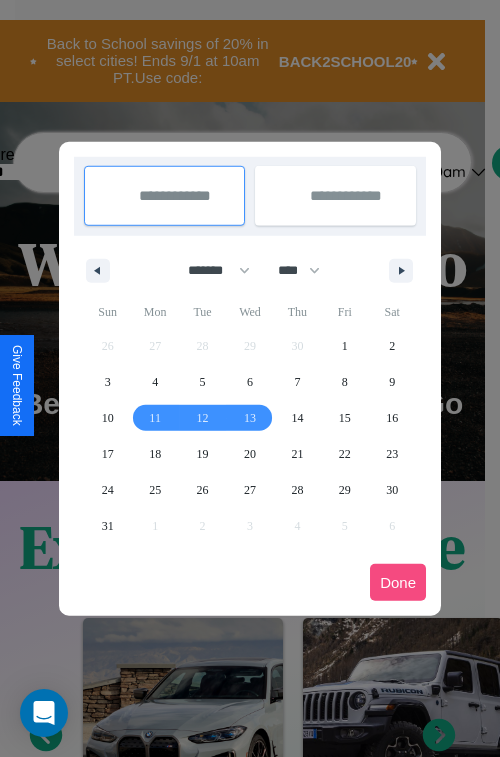 click on "Done" at bounding box center (398, 582) 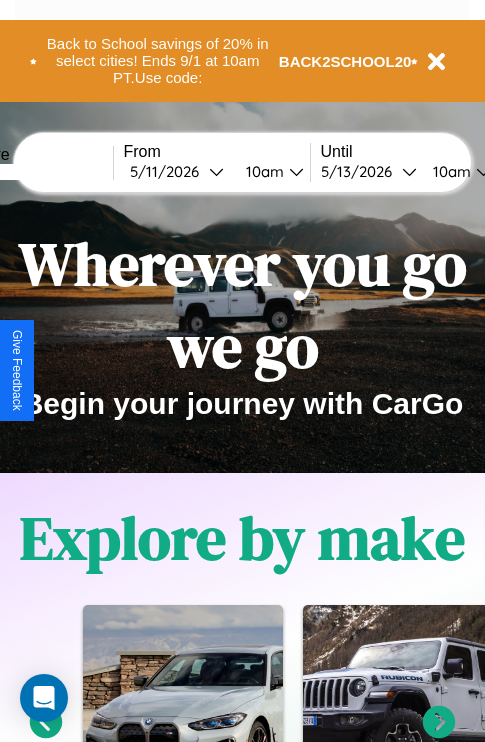 click on "10am" at bounding box center [262, 171] 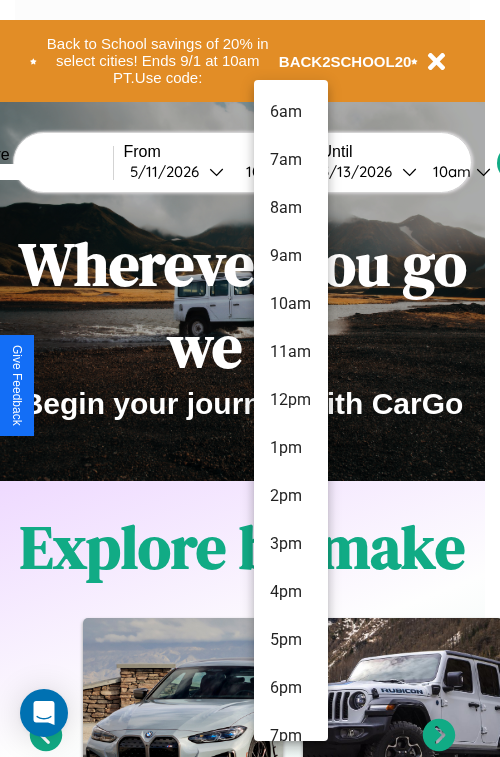 click on "2pm" at bounding box center [291, 496] 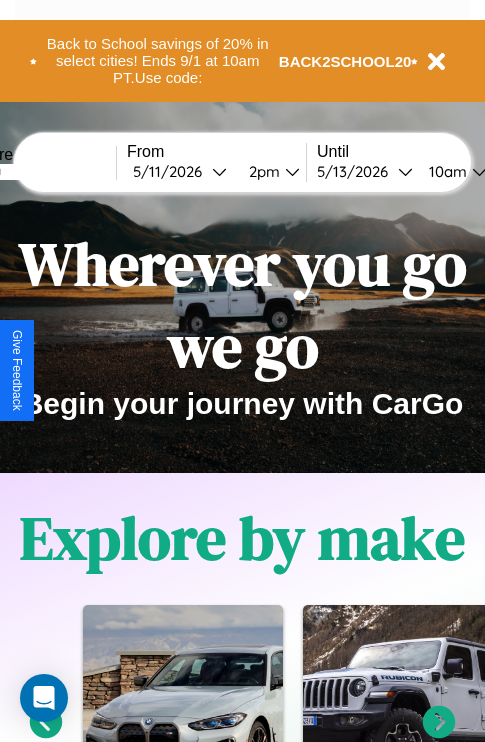 click on "10am" at bounding box center [445, 171] 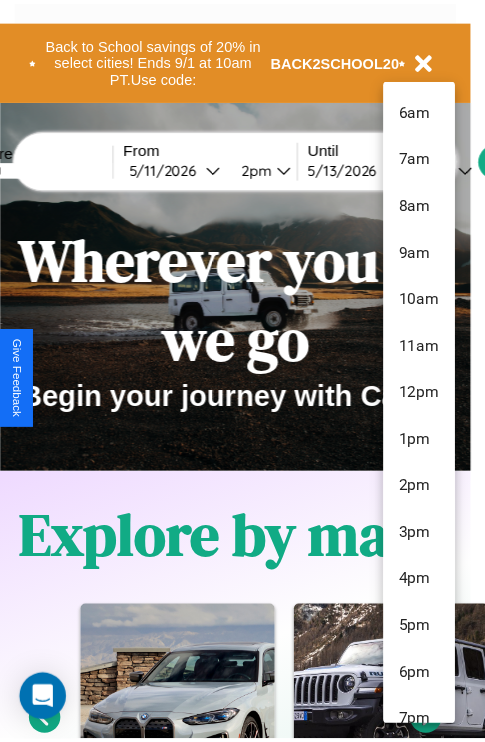 scroll, scrollTop: 163, scrollLeft: 0, axis: vertical 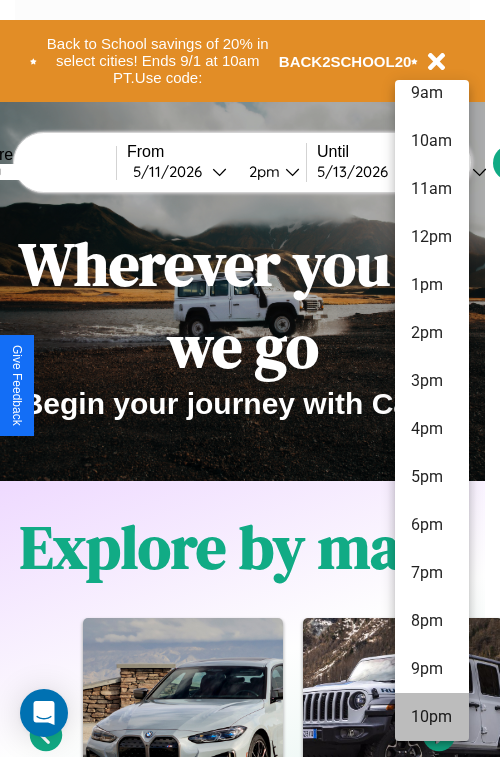 click on "10pm" at bounding box center [432, 717] 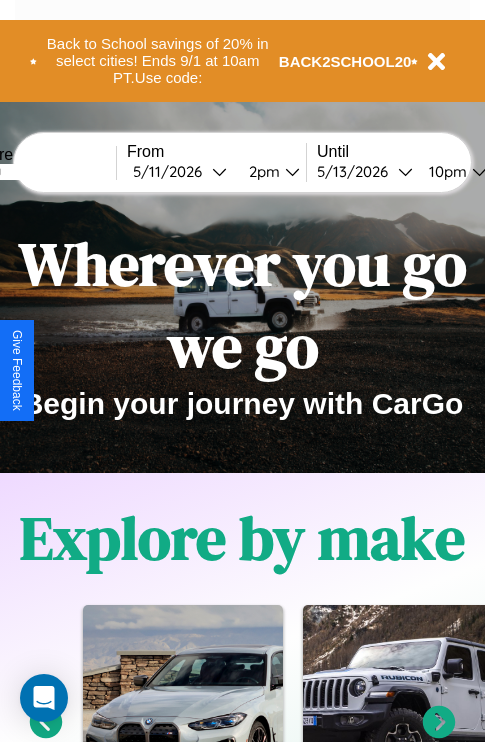 scroll, scrollTop: 0, scrollLeft: 69, axis: horizontal 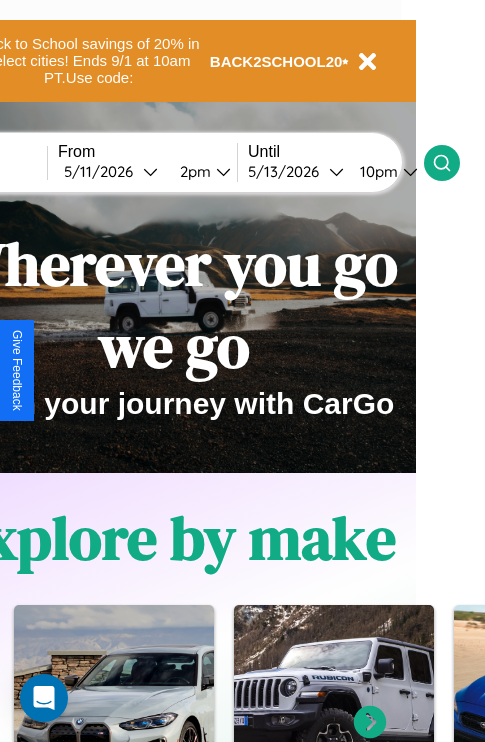 click 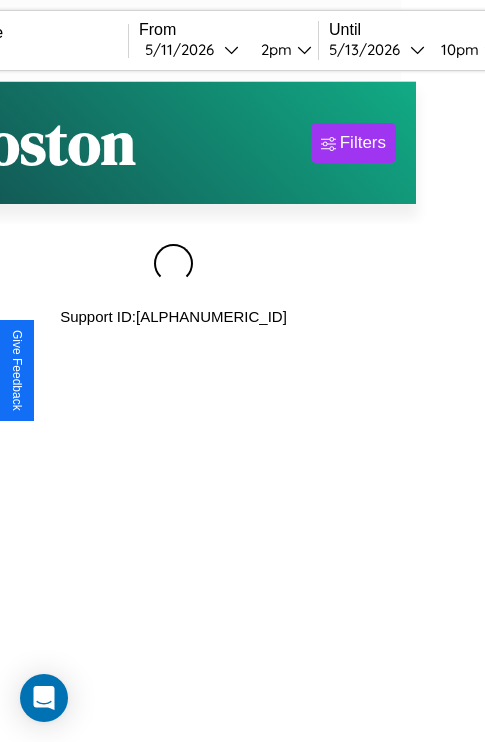 scroll, scrollTop: 0, scrollLeft: 0, axis: both 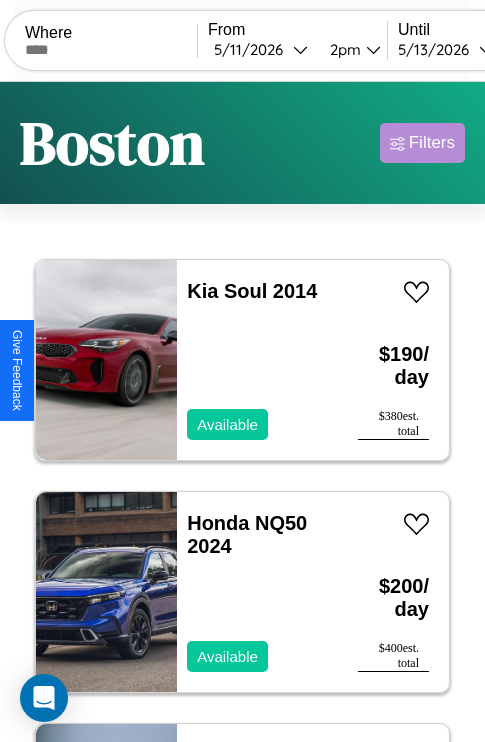 click on "Filters" at bounding box center [432, 143] 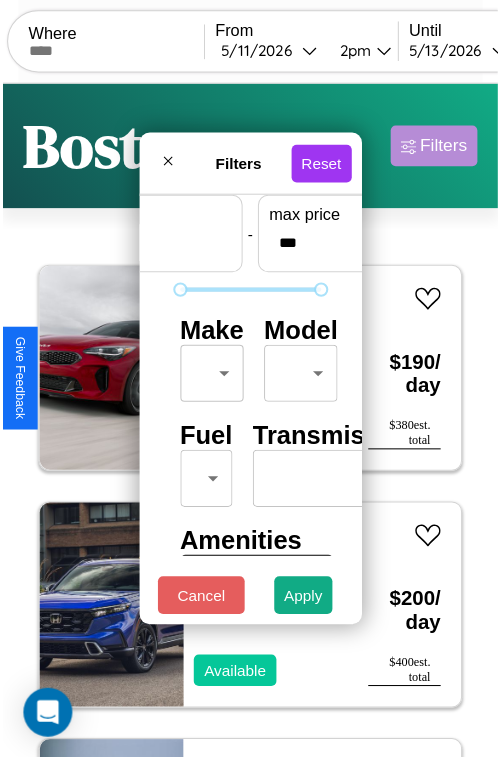 scroll, scrollTop: 59, scrollLeft: 0, axis: vertical 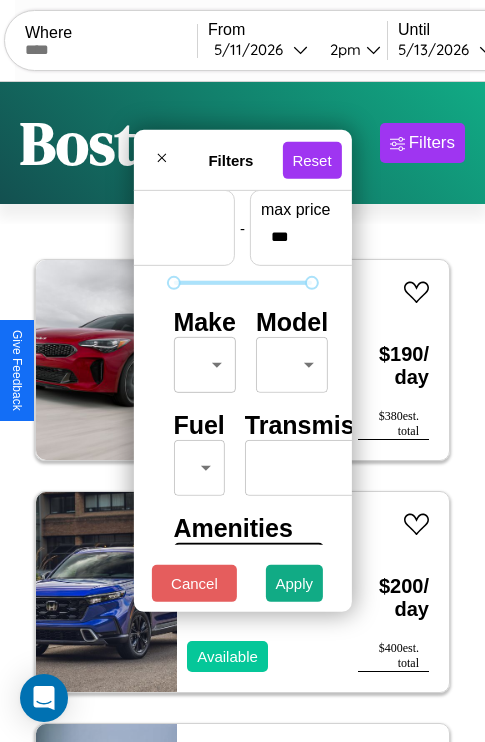 click on "CarGo Where From 5 / 11 / 2026 2pm Until 5 / 13 / 2026 10pm Become a Host Login Sign Up Boston Filters 117  cars in this area These cars can be picked up in this city. Kia   Soul   2014 Available $ 190  / day $ 380  est. total Honda   NQ50   2024 Available $ 200  / day $ 400  est. total Land Rover   Discovery Sport   2023 Available $ 190  / day $ 380  est. total Ford   LN700   2019 Available $ 90  / day $ 180  est. total Infiniti   G35   2021 Available $ 100  / day $ 200  est. total Chrysler   LASER   2014 Available $ 190  / day $ 380  est. total Chrysler   Conquest   2024 Available $ 70  / day $ 140  est. total Bentley   Azure   2020 Available $ 170  / day $ 340  est. total Ford   Milford Welding & Manufacturing Inc.   2023 Available $ 100  / day $ 200  est. total GMC   Vandura   2021 Available $ 120  / day $ 240  est. total Honda   CN250 (Helix)   2023 Available $ 140  / day $ 280  est. total Bentley   Flying Spur   2021 Available $ 110  / day $ 220  est. total Lexus   RC   2019 Available $ 160  / day $ 320" at bounding box center [242, 412] 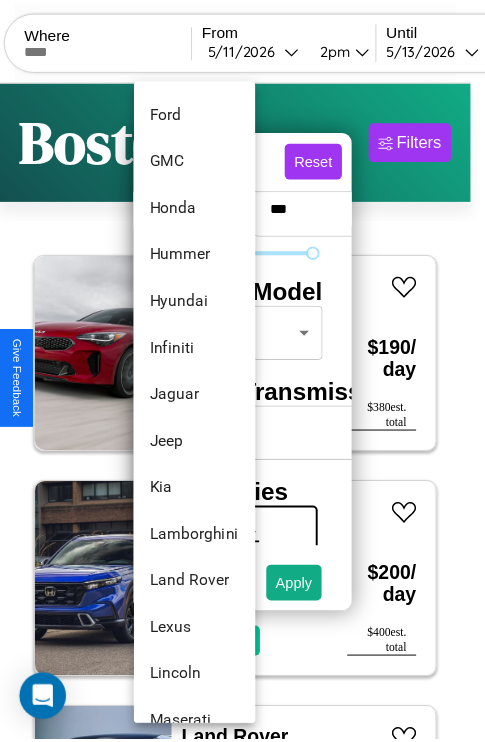scroll, scrollTop: 758, scrollLeft: 0, axis: vertical 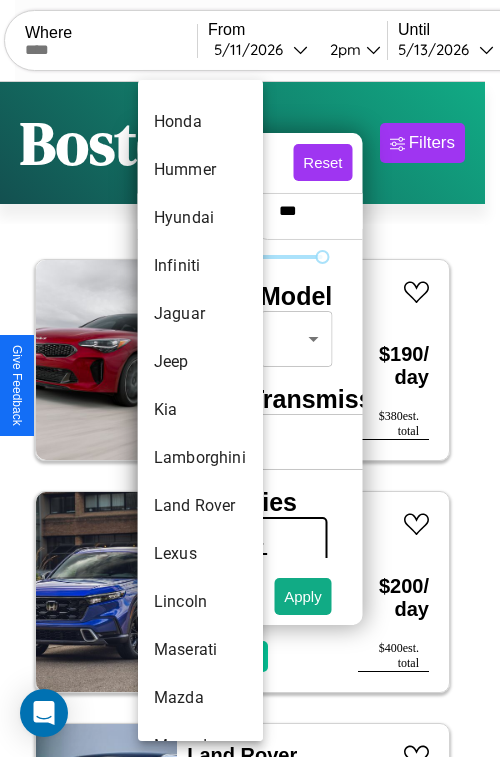 click on "Kia" at bounding box center [200, 410] 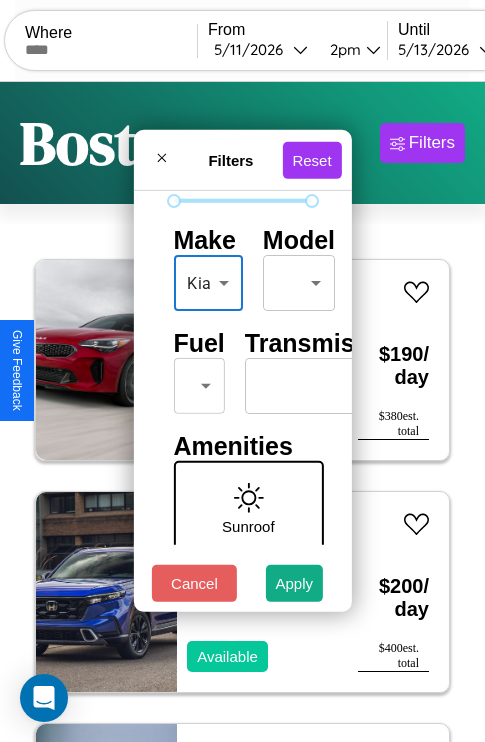 scroll, scrollTop: 162, scrollLeft: 0, axis: vertical 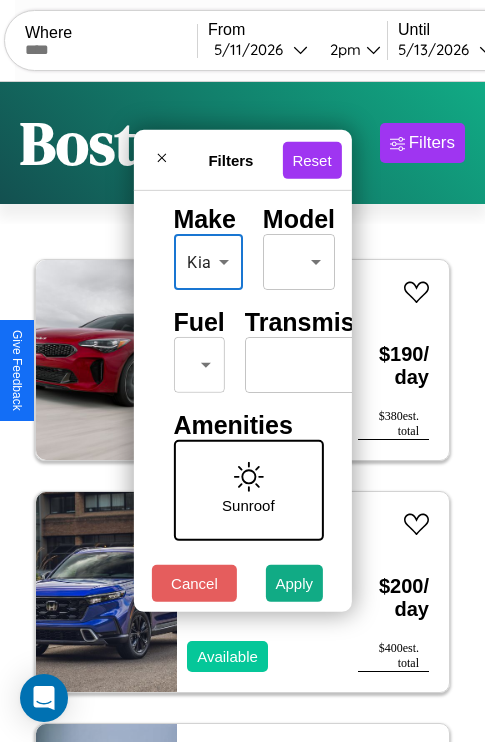 click on "CarGo Where From 5 / 11 / 2026 2pm Until 5 / 13 / 2026 10pm Become a Host Login Sign Up Boston Filters 117  cars in this area These cars can be picked up in this city. Kia   Soul   2014 Available $ 190  / day $ 380  est. total Honda   NQ50   2024 Available $ 200  / day $ 400  est. total Land Rover   Discovery Sport   2023 Available $ 190  / day $ 380  est. total Ford   LN700   2019 Available $ 90  / day $ 180  est. total Infiniti   G35   2021 Available $ 100  / day $ 200  est. total Chrysler   LASER   2014 Available $ 190  / day $ 380  est. total Chrysler   Conquest   2024 Available $ 70  / day $ 140  est. total Bentley   Azure   2020 Available $ 170  / day $ 340  est. total Ford   Milford Welding & Manufacturing Inc.   2023 Available $ 100  / day $ 200  est. total GMC   Vandura   2021 Available $ 120  / day $ 240  est. total Honda   CN250 (Helix)   2023 Available $ 140  / day $ 280  est. total Bentley   Flying Spur   2021 Available $ 110  / day $ 220  est. total Lexus   RC   2019 Available $ 160  / day $ 320" at bounding box center (242, 412) 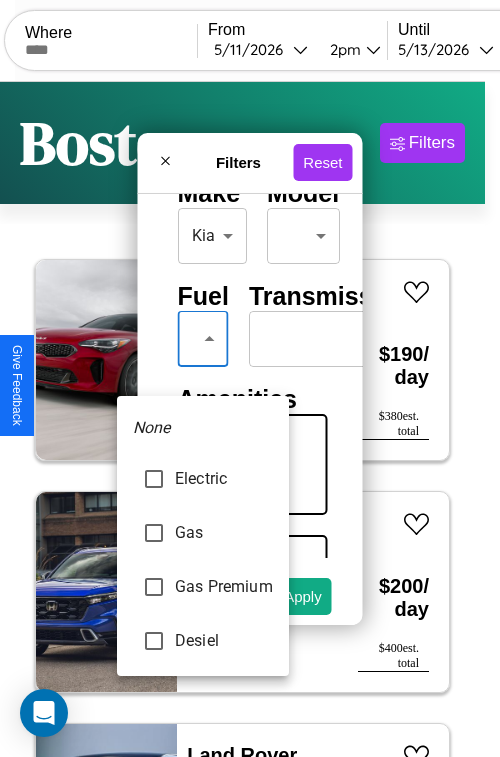 type on "**********" 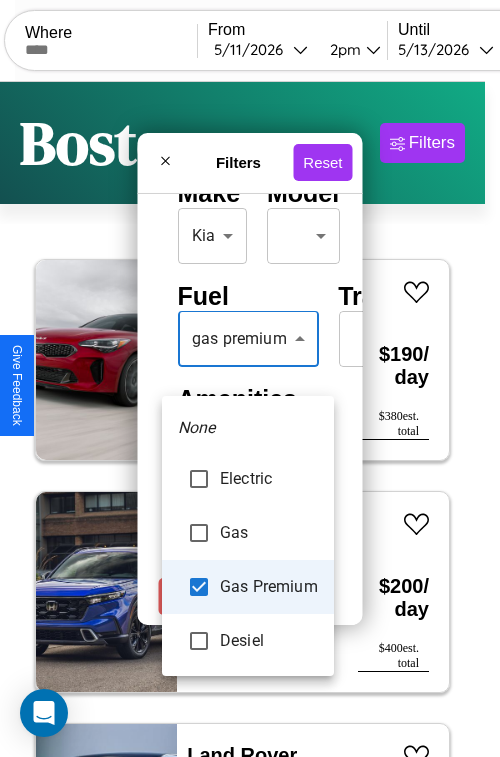 click at bounding box center [250, 378] 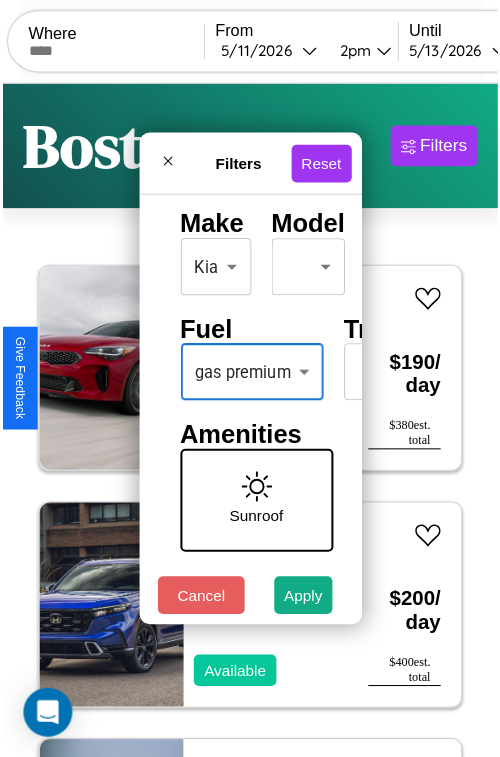 scroll, scrollTop: 162, scrollLeft: 152, axis: both 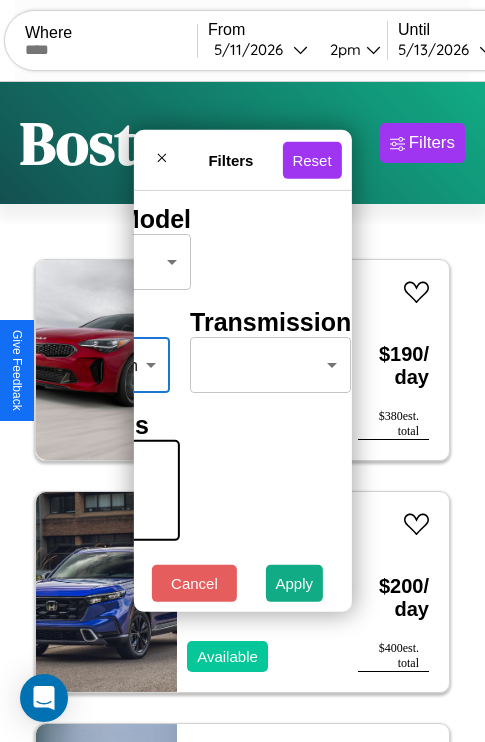 click on "CarGo Where From 5 / 11 / 2026 2pm Until 5 / 13 / 2026 10pm Become a Host Login Sign Up Boston Filters 117  cars in this area These cars can be picked up in this city. Kia   Soul   2014 Available $ 190  / day $ 380  est. total Honda   NQ50   2024 Available $ 200  / day $ 400  est. total Land Rover   Discovery Sport   2023 Available $ 190  / day $ 380  est. total Ford   LN700   2019 Available $ 90  / day $ 180  est. total Infiniti   G35   2021 Available $ 100  / day $ 200  est. total Chrysler   LASER   2014 Available $ 190  / day $ 380  est. total Chrysler   Conquest   2024 Available $ 70  / day $ 140  est. total Bentley   Azure   2020 Available $ 170  / day $ 340  est. total Ford   Milford Welding & Manufacturing Inc.   2023 Available $ 100  / day $ 200  est. total GMC   Vandura   2021 Available $ 120  / day $ 240  est. total Honda   CN250 (Helix)   2023 Available $ 140  / day $ 280  est. total Bentley   Flying Spur   2021 Available $ 110  / day $ 220  est. total Lexus   RC   2019 Available $ 160  / day $ 320" at bounding box center (242, 412) 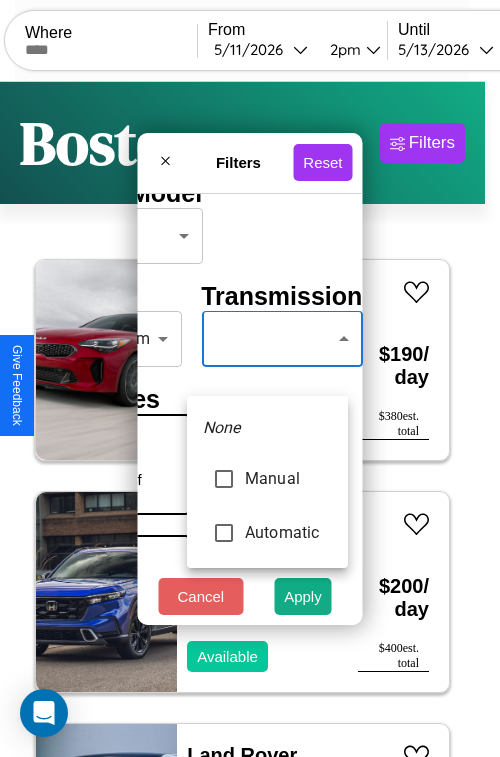 type on "*********" 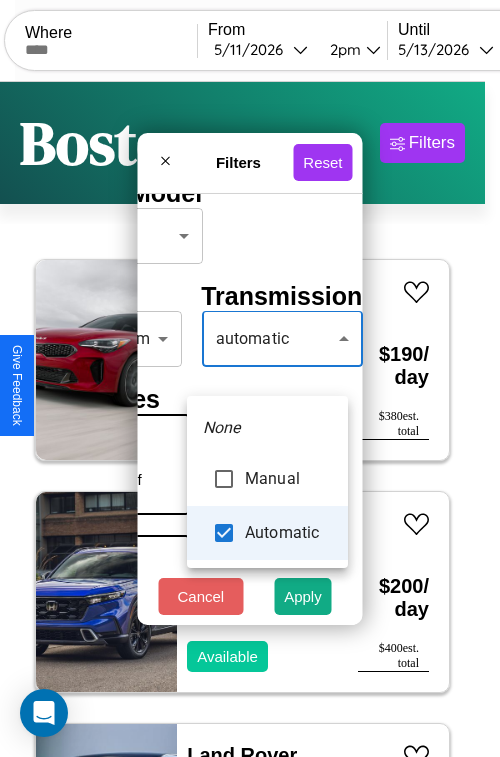 click at bounding box center [250, 378] 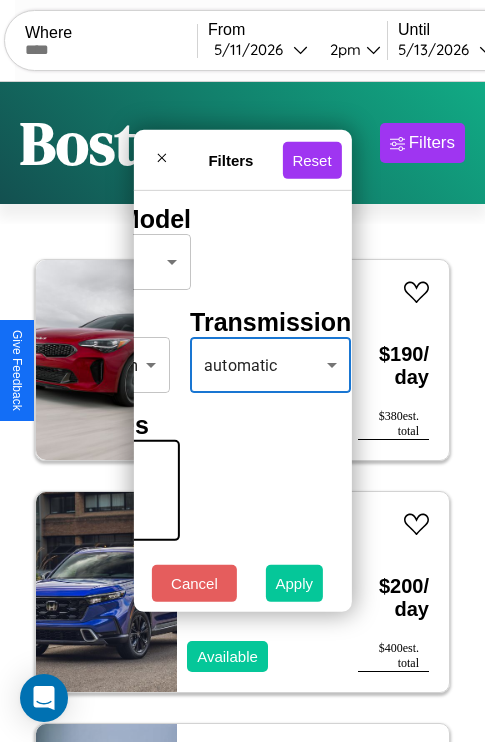 click on "Apply" at bounding box center [295, 583] 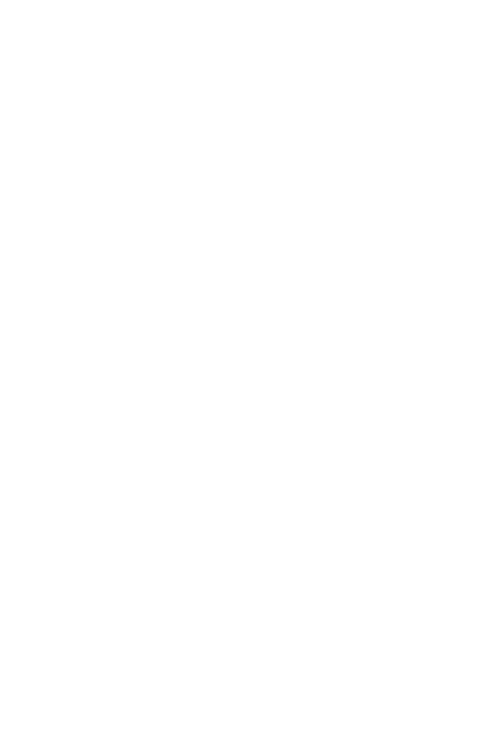scroll, scrollTop: 0, scrollLeft: 0, axis: both 